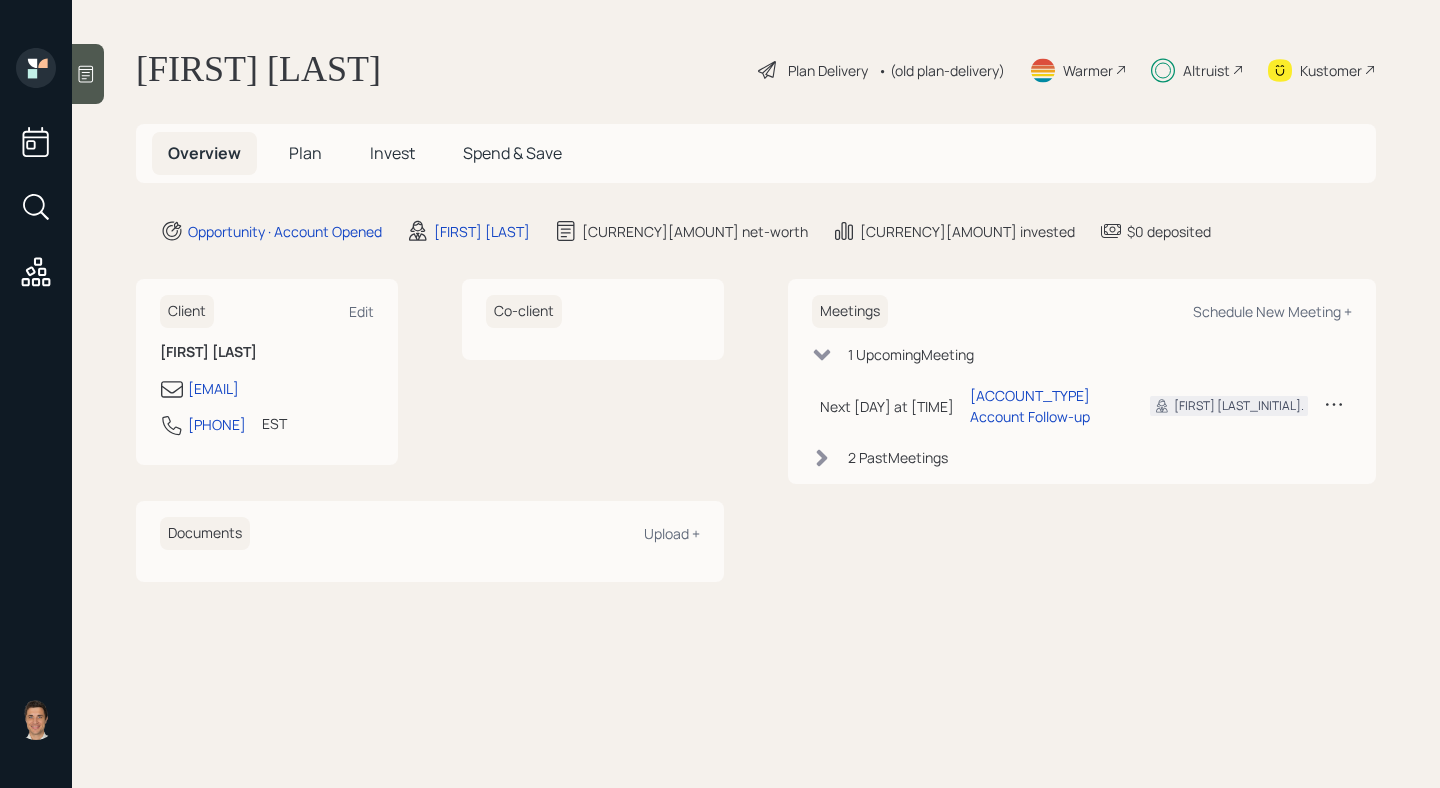 scroll, scrollTop: 0, scrollLeft: 0, axis: both 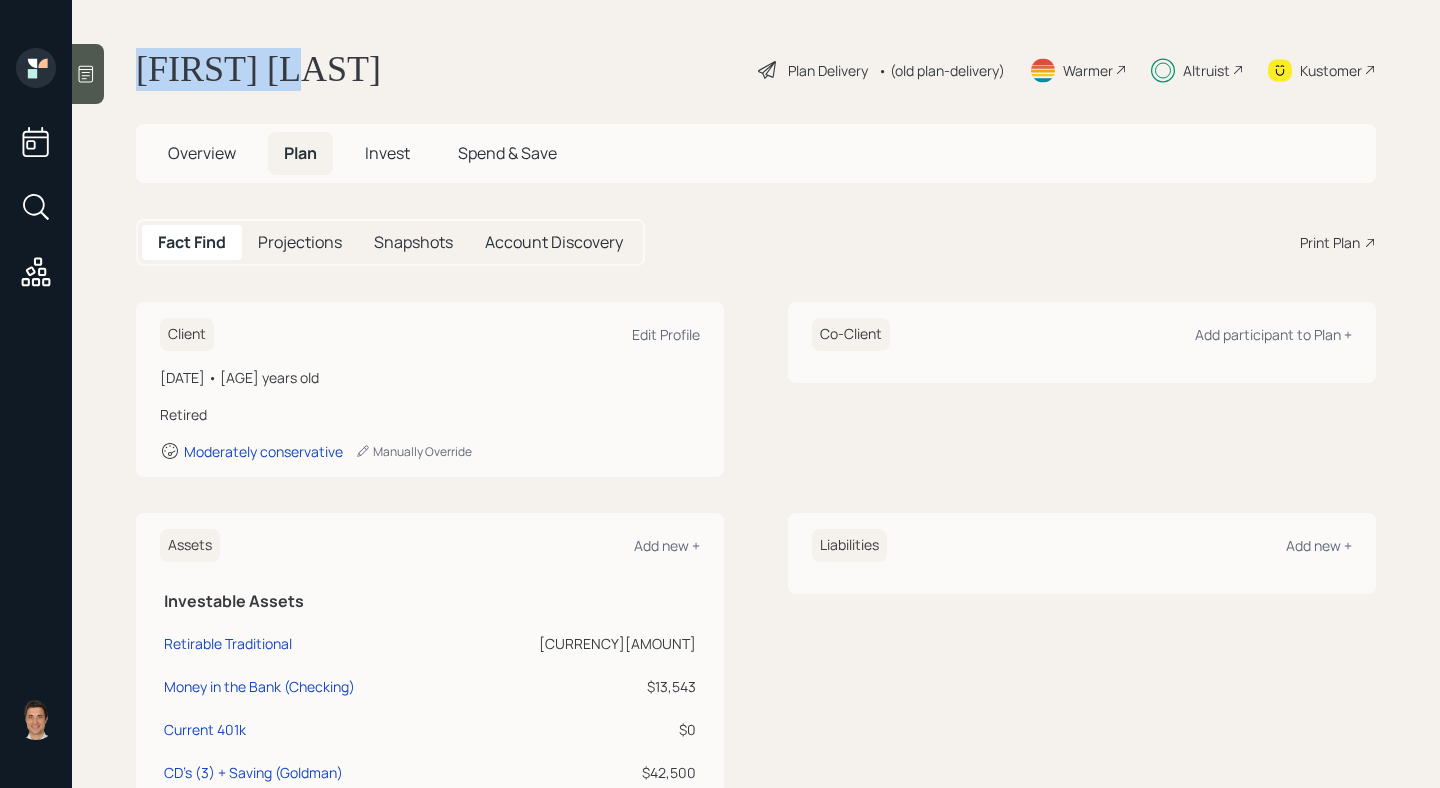 drag, startPoint x: 353, startPoint y: 87, endPoint x: 103, endPoint y: 65, distance: 250.96614 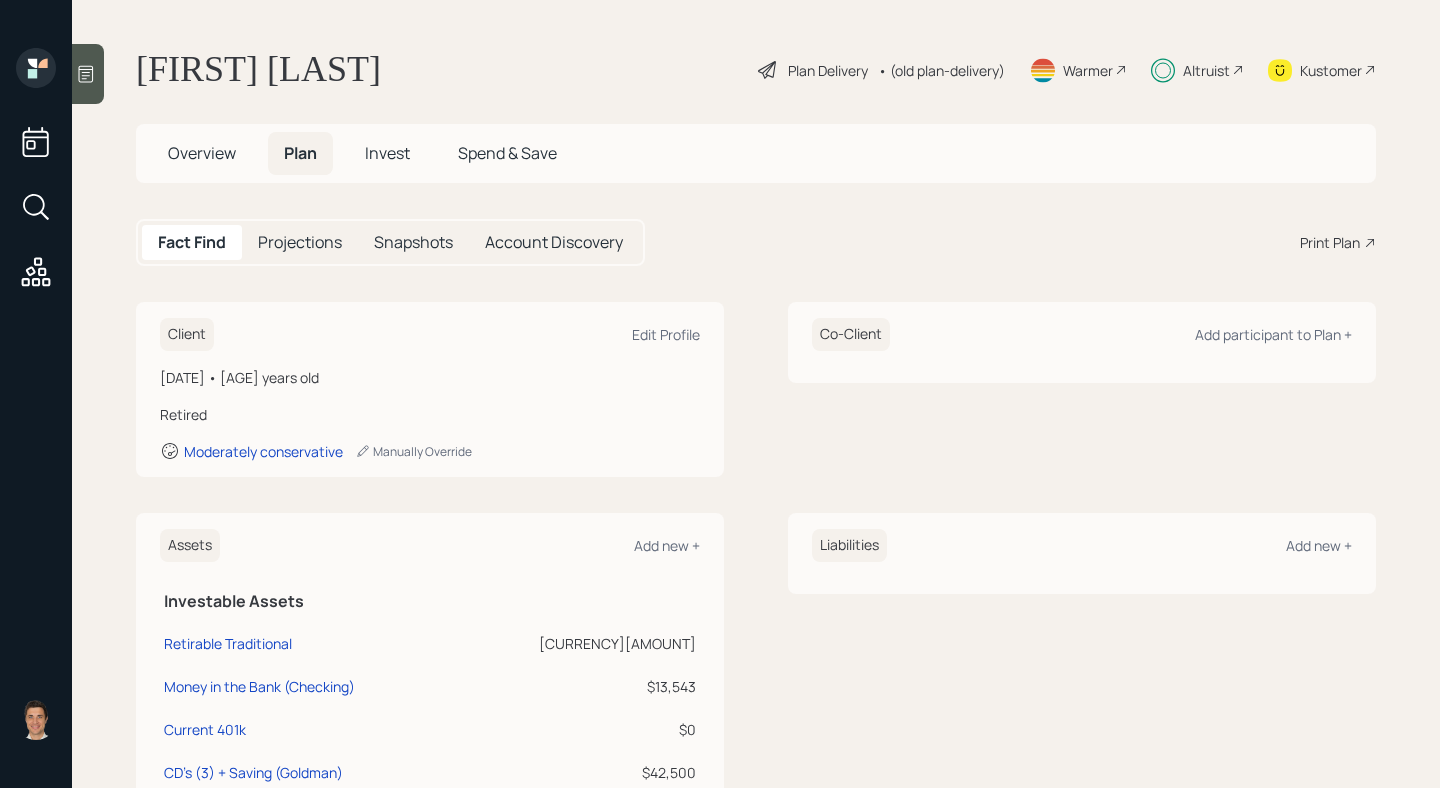 click on "Plan Delivery" at bounding box center (828, 70) 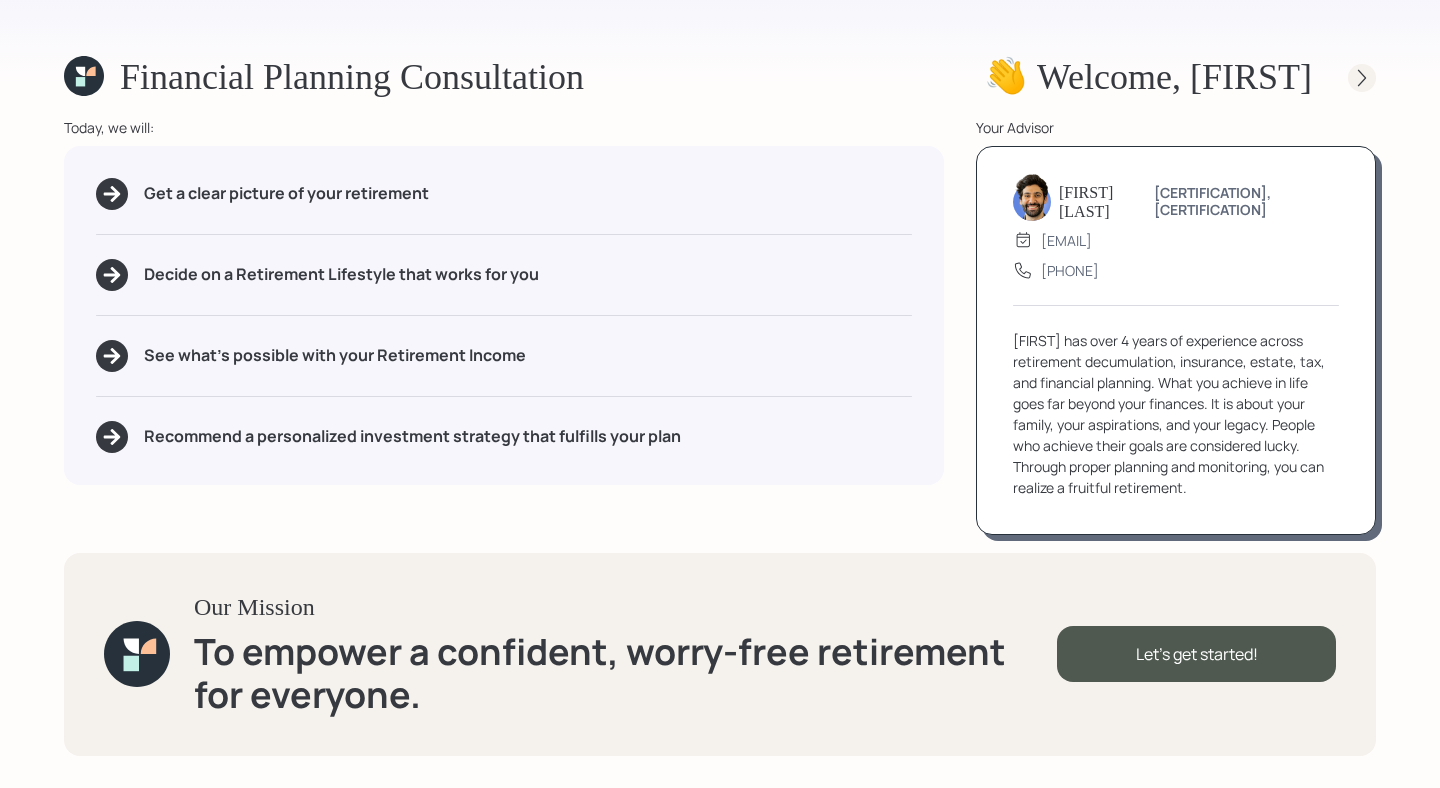 click at bounding box center (1362, 78) 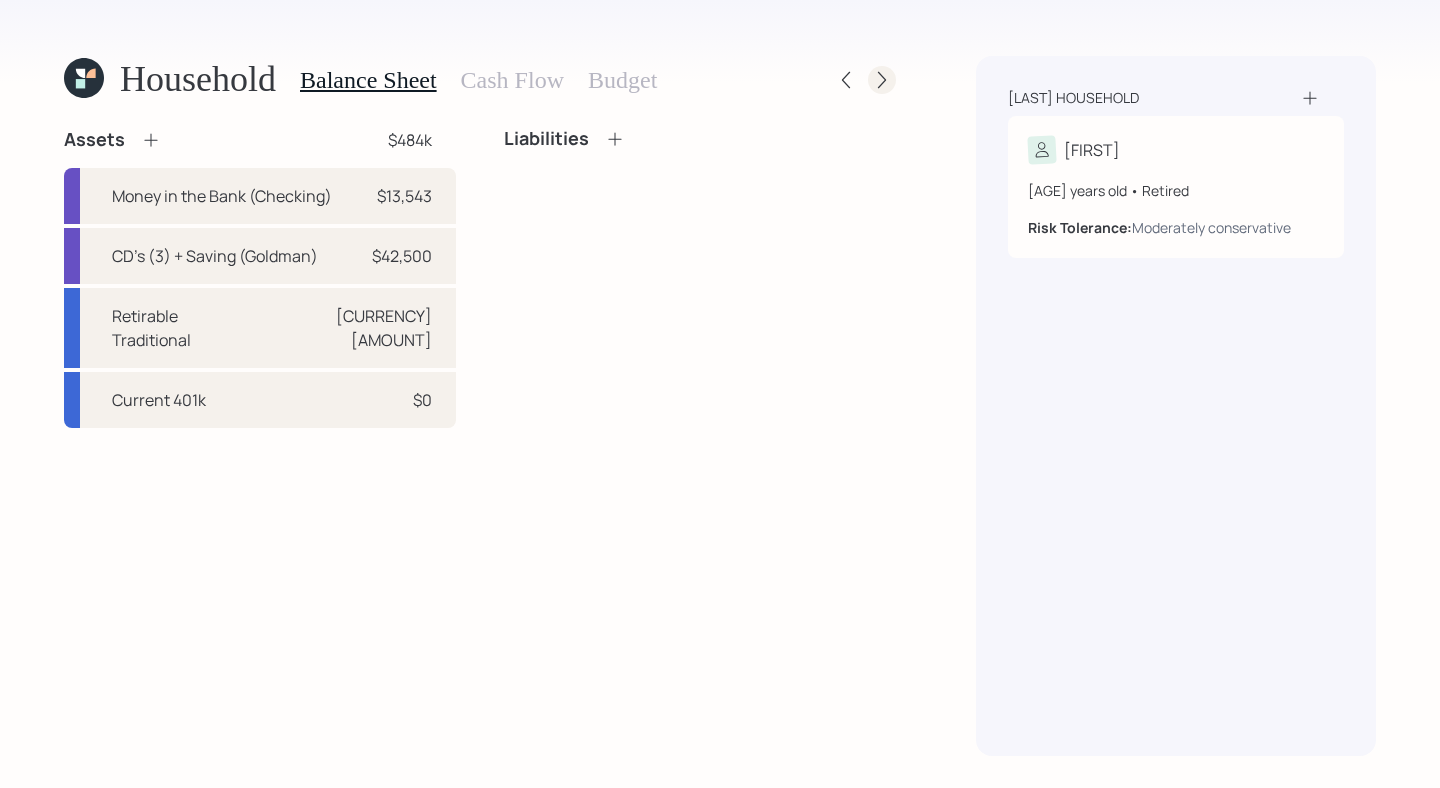 click at bounding box center (882, 80) 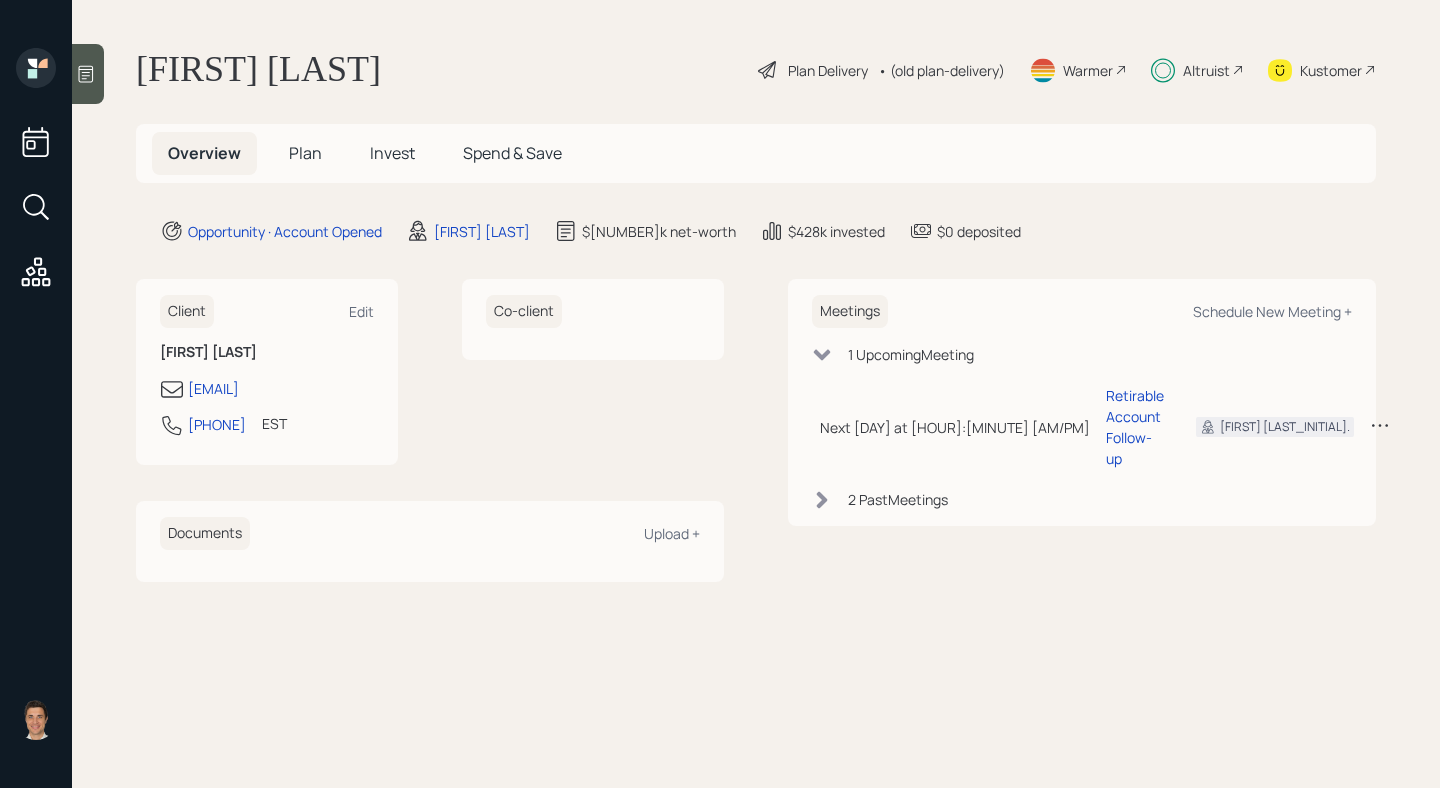 scroll, scrollTop: 0, scrollLeft: 0, axis: both 